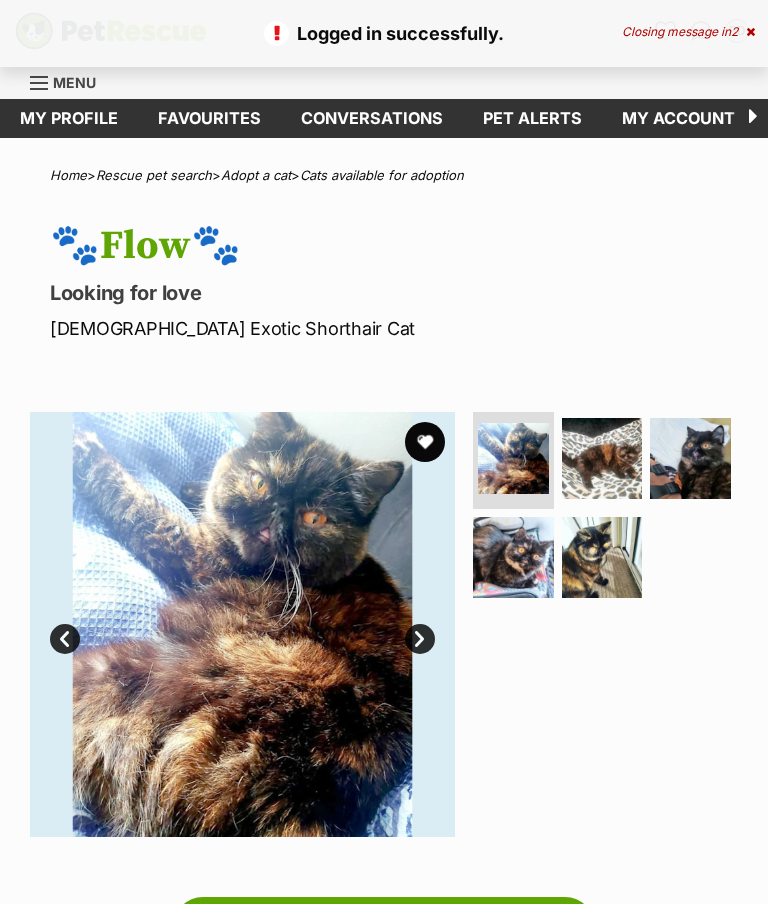 scroll, scrollTop: 0, scrollLeft: 0, axis: both 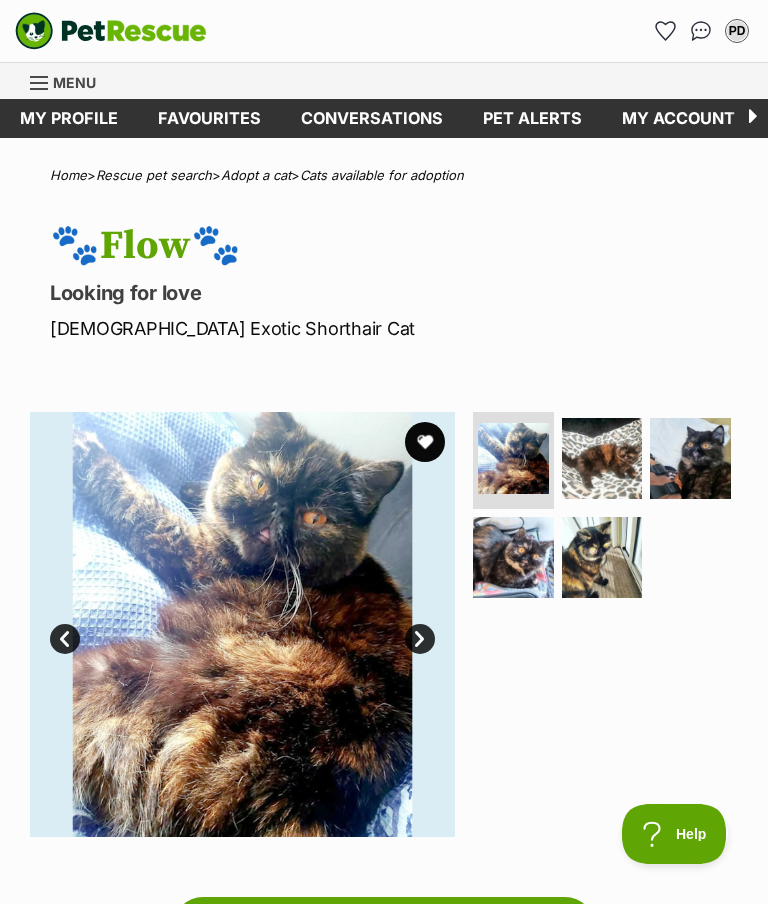click at bounding box center [425, 442] 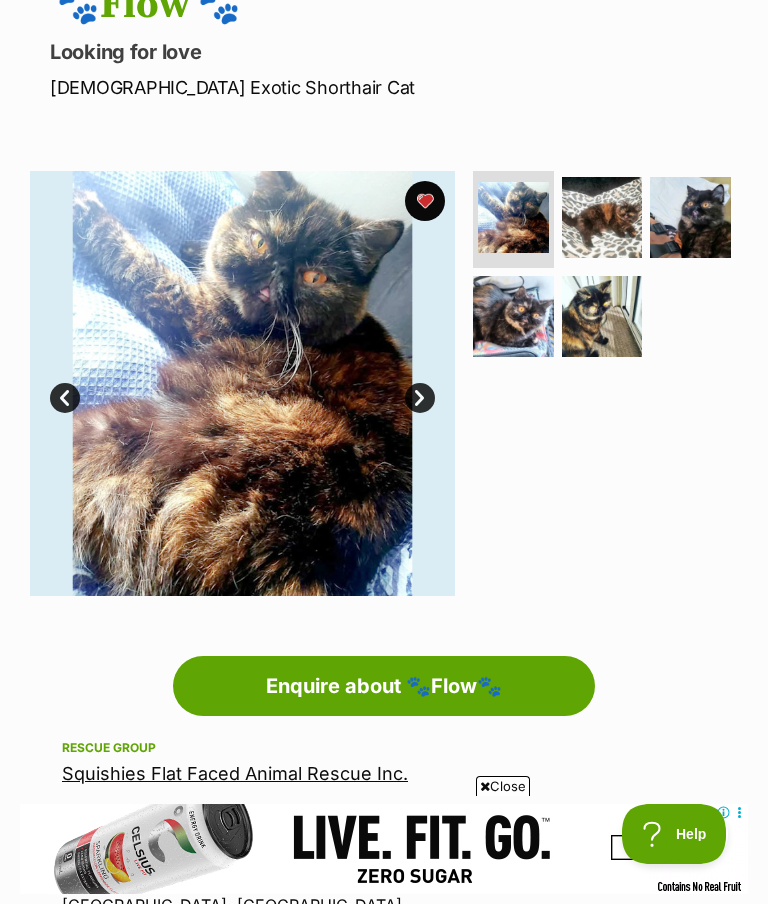 scroll, scrollTop: 332, scrollLeft: 0, axis: vertical 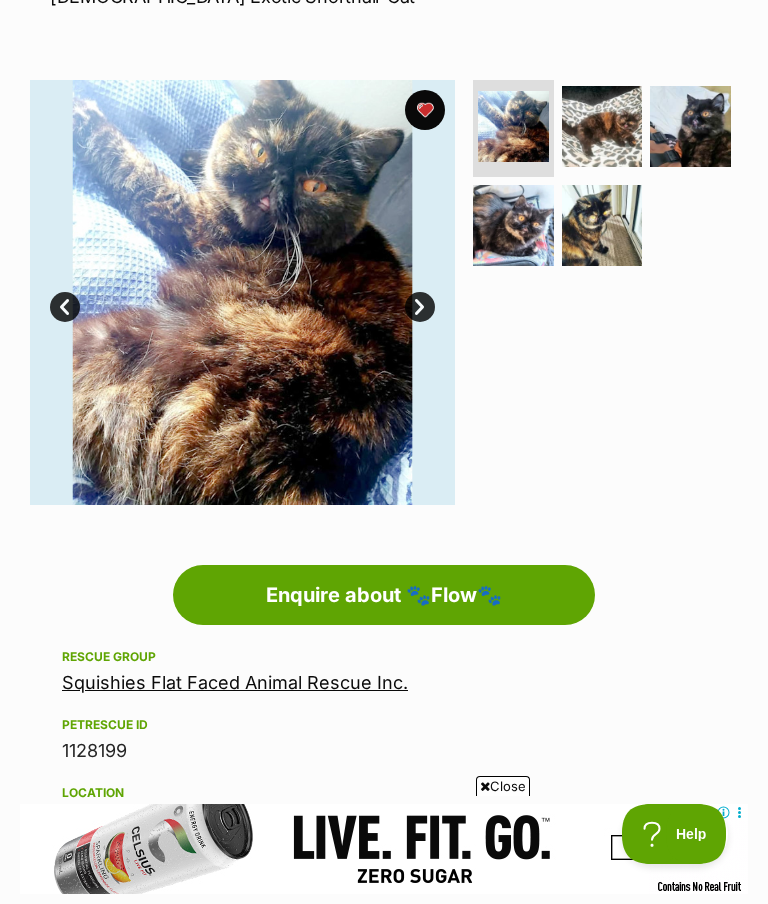 click on "Squishies Flat Faced Animal Rescue Inc." at bounding box center (235, 682) 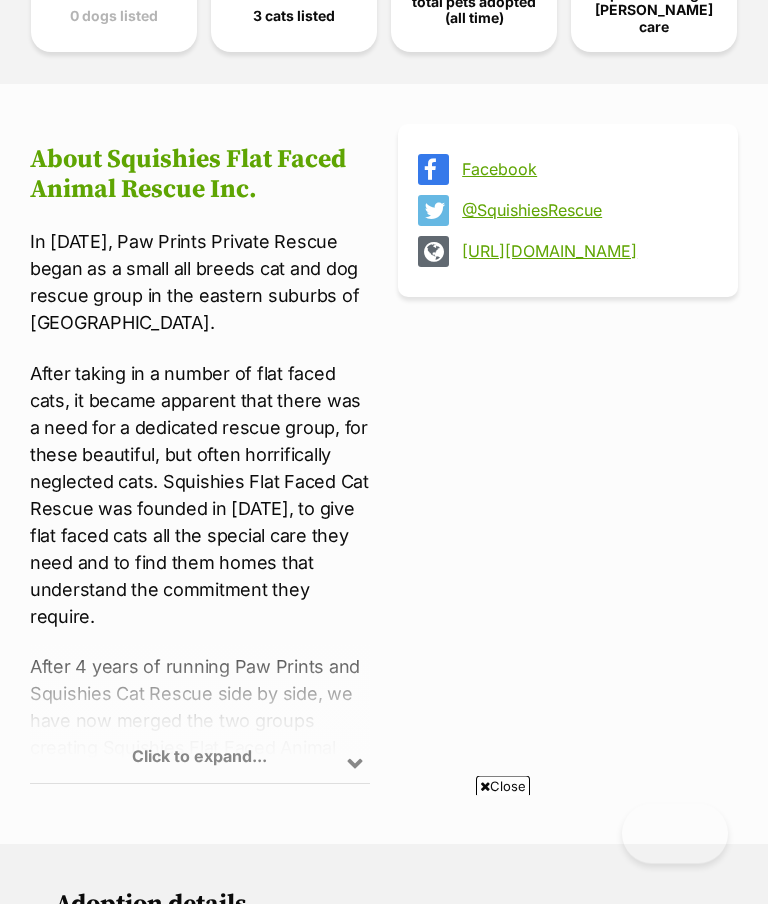 scroll, scrollTop: 1459, scrollLeft: 0, axis: vertical 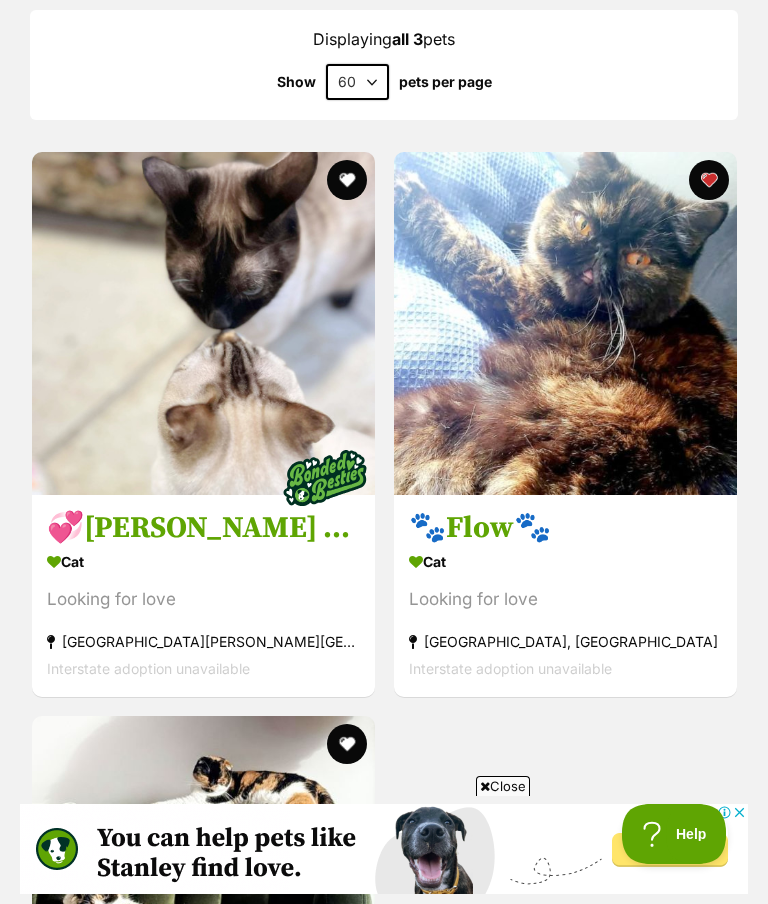 click at bounding box center (203, 323) 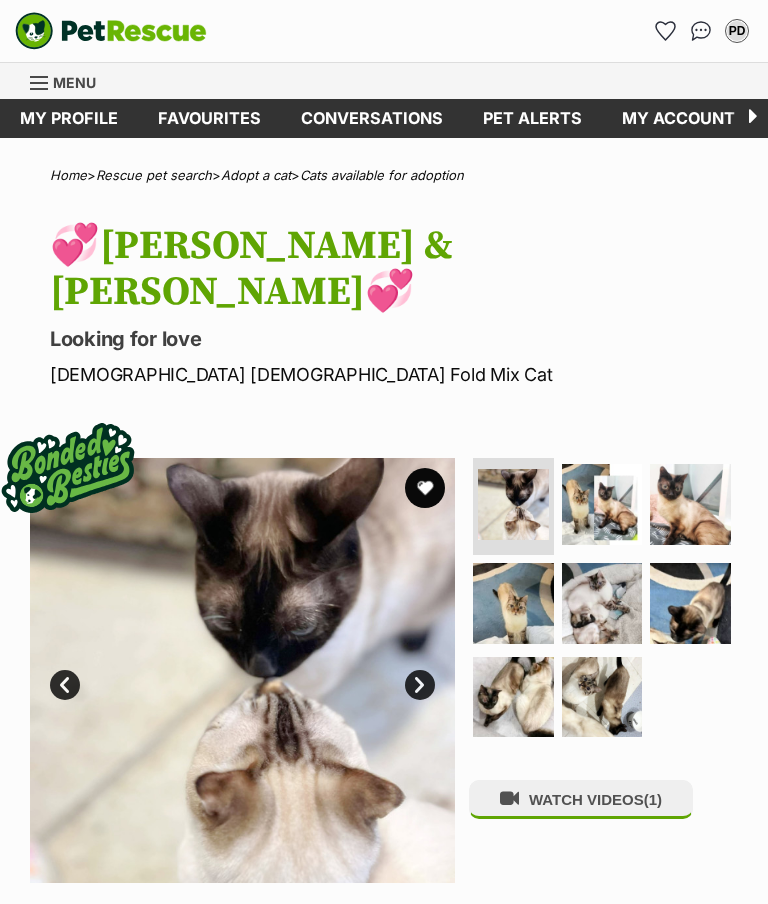 scroll, scrollTop: 0, scrollLeft: 0, axis: both 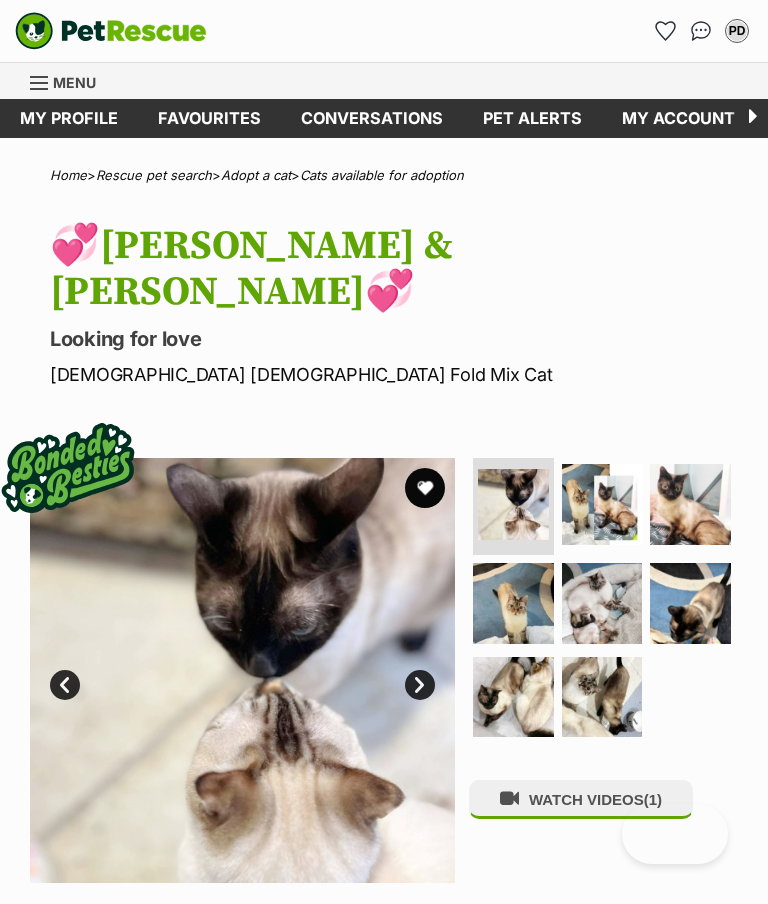 click at bounding box center (602, 603) 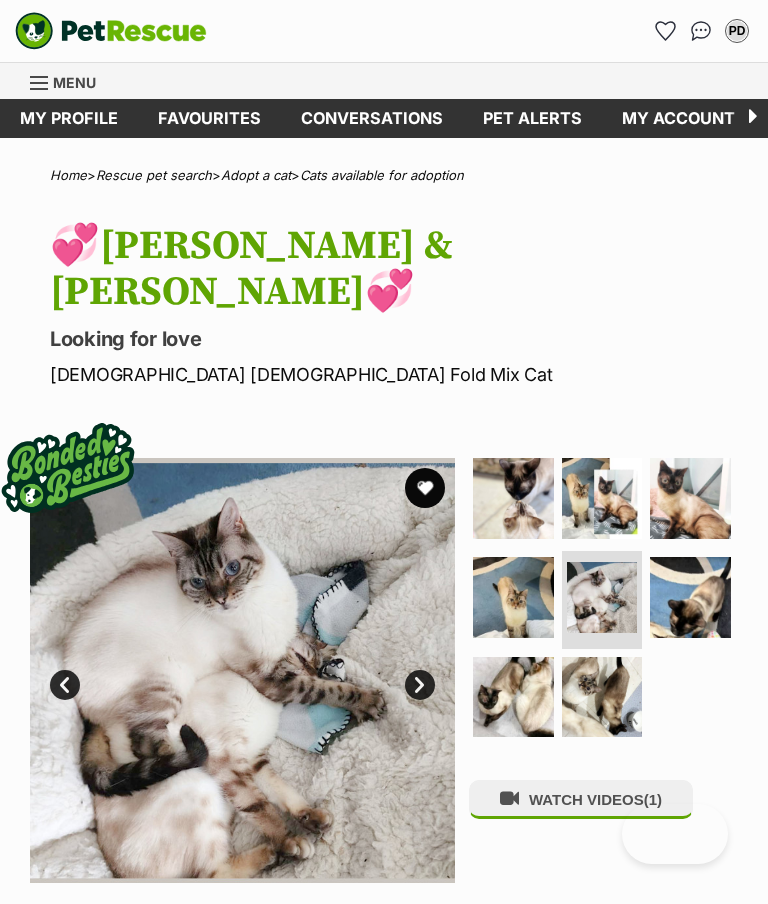 click at bounding box center [602, 498] 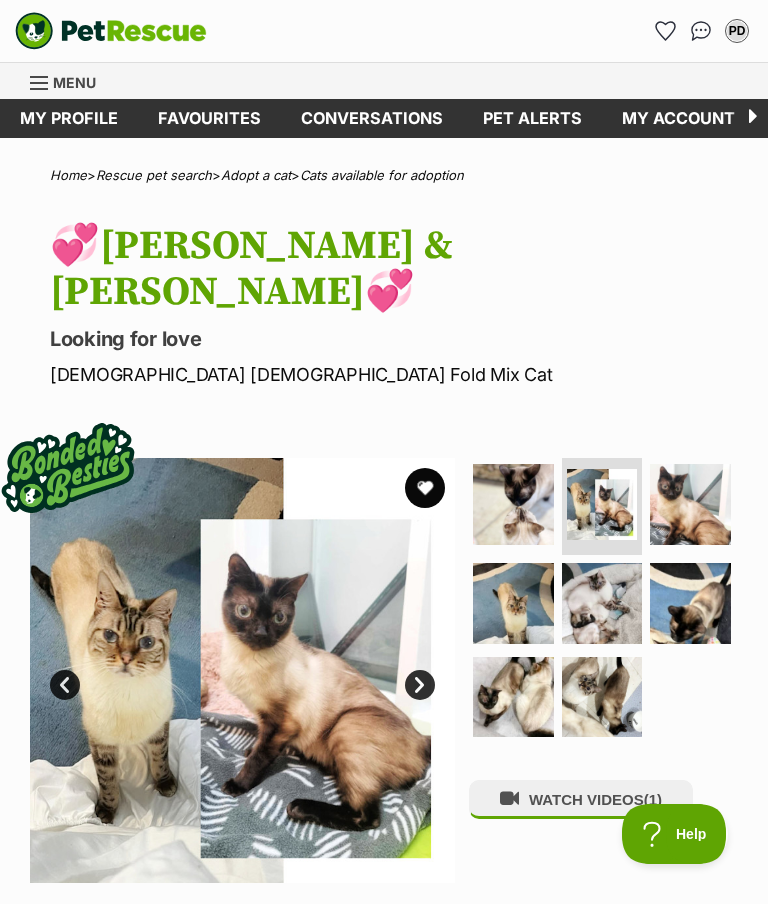 scroll, scrollTop: 0, scrollLeft: 0, axis: both 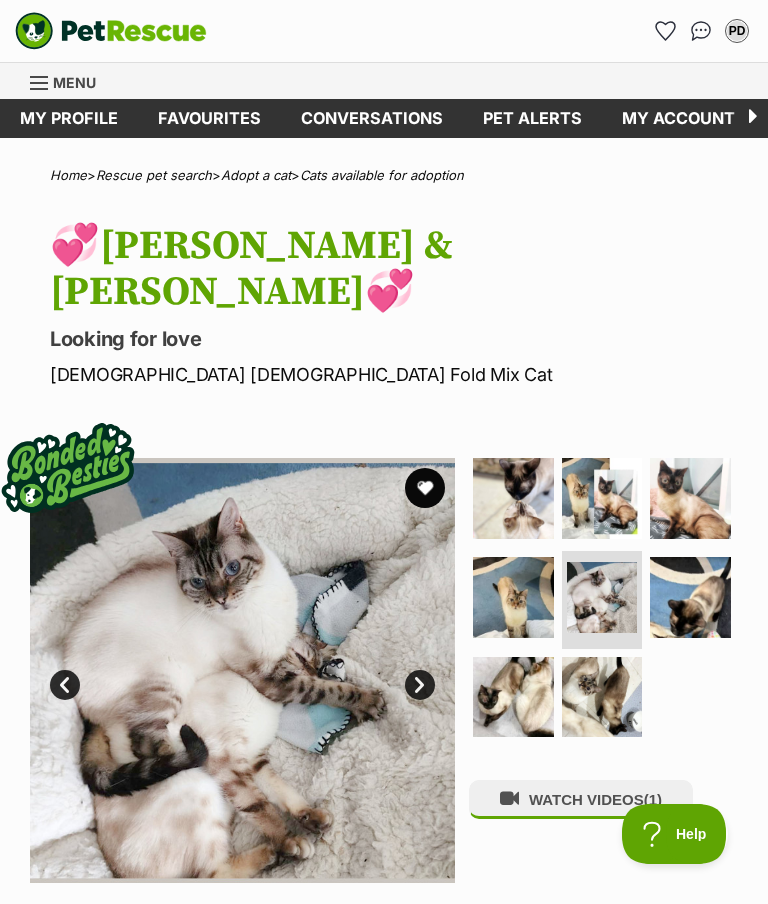 click at bounding box center (602, 697) 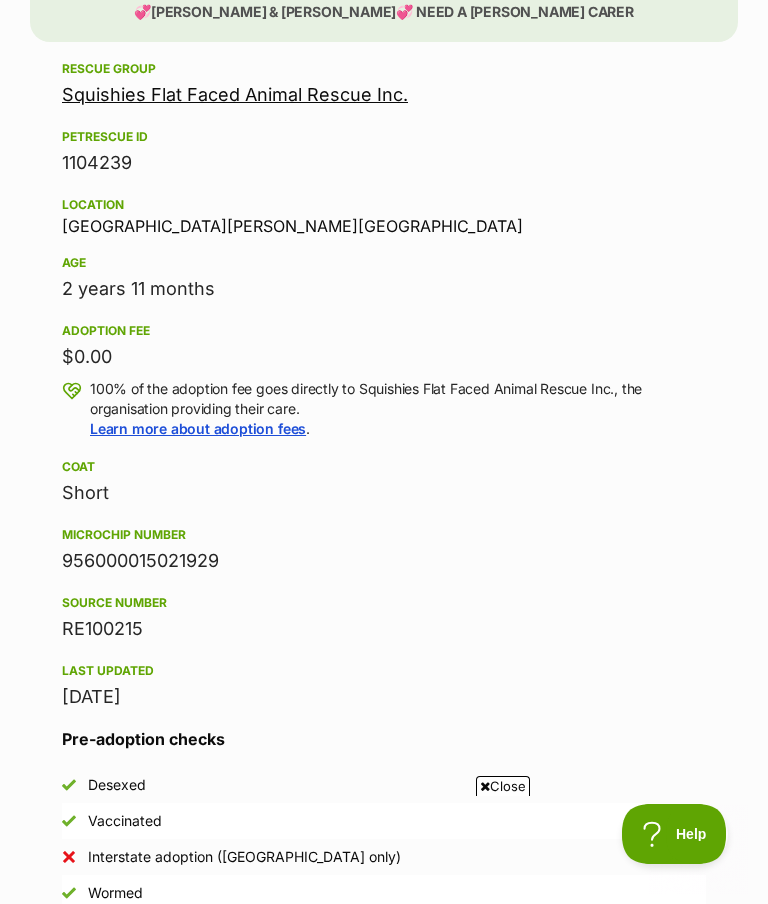 scroll, scrollTop: 0, scrollLeft: 0, axis: both 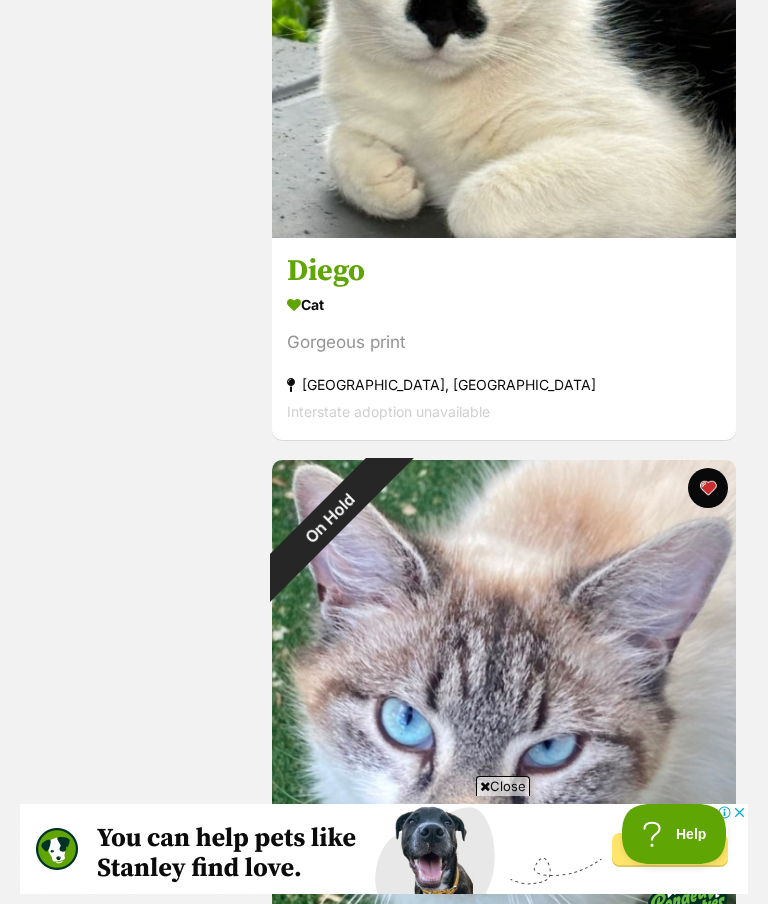 click on "Diego" at bounding box center (504, 272) 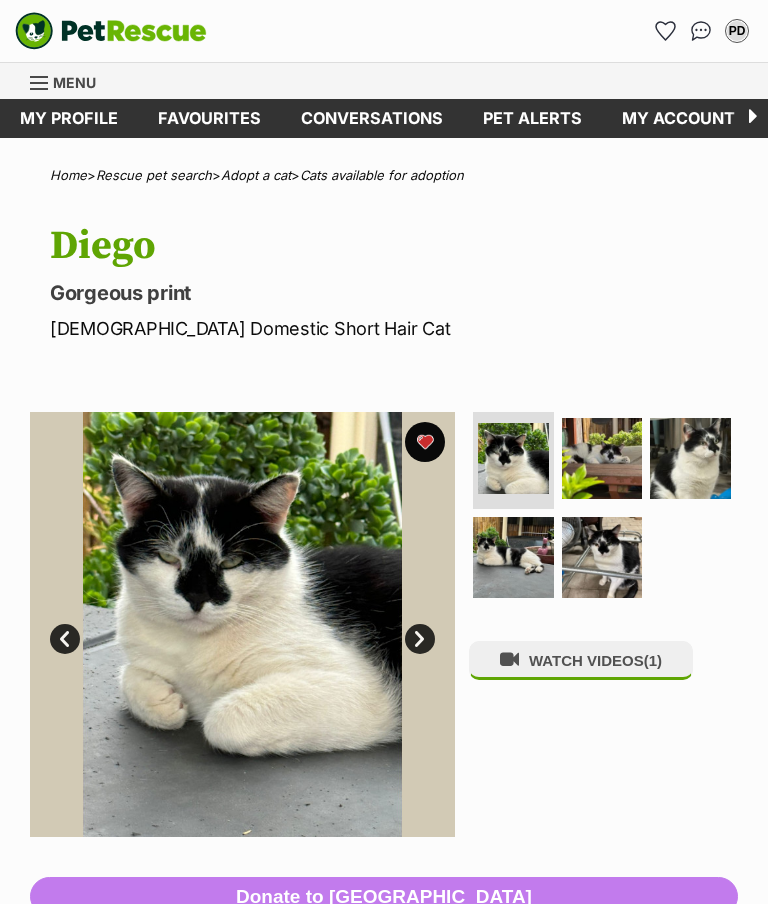 scroll, scrollTop: 0, scrollLeft: 0, axis: both 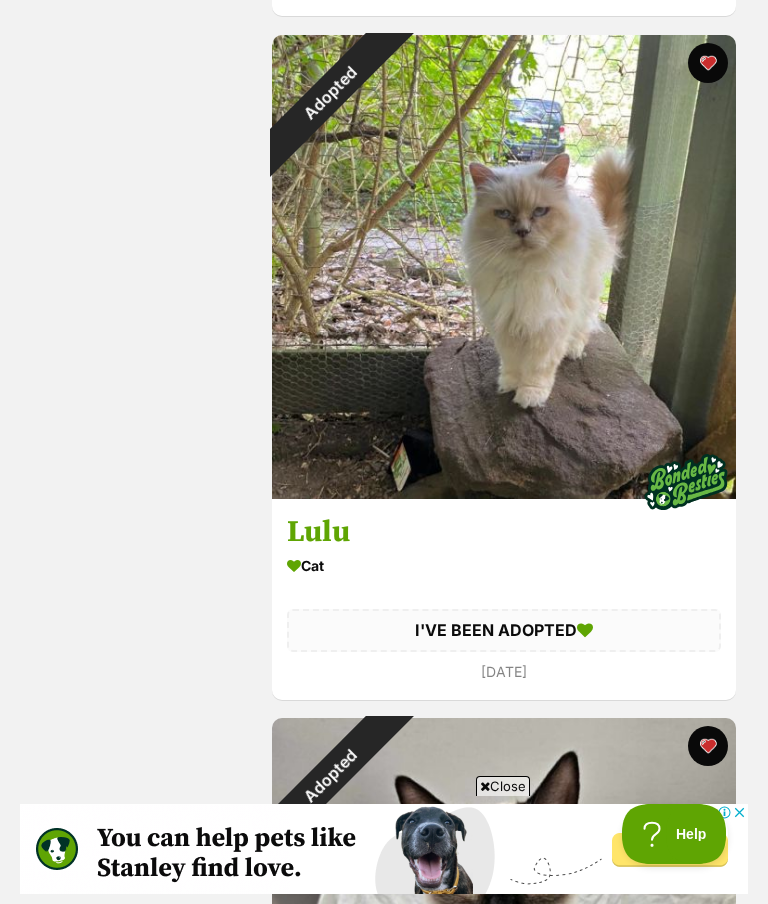 click on "Adopted" at bounding box center [330, 93] 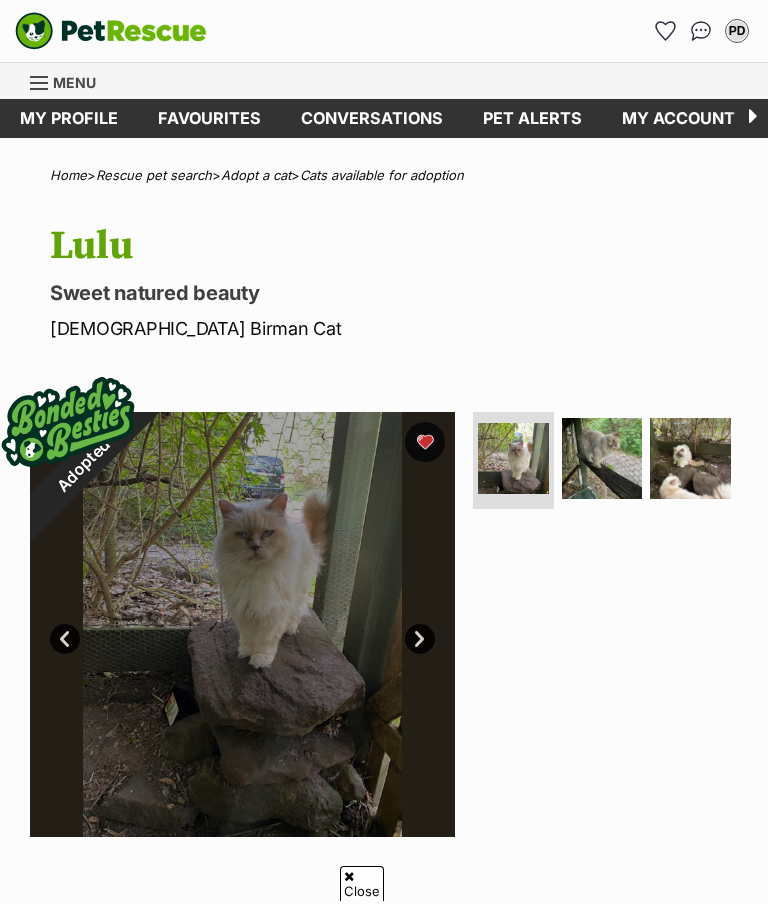 scroll, scrollTop: 424, scrollLeft: 0, axis: vertical 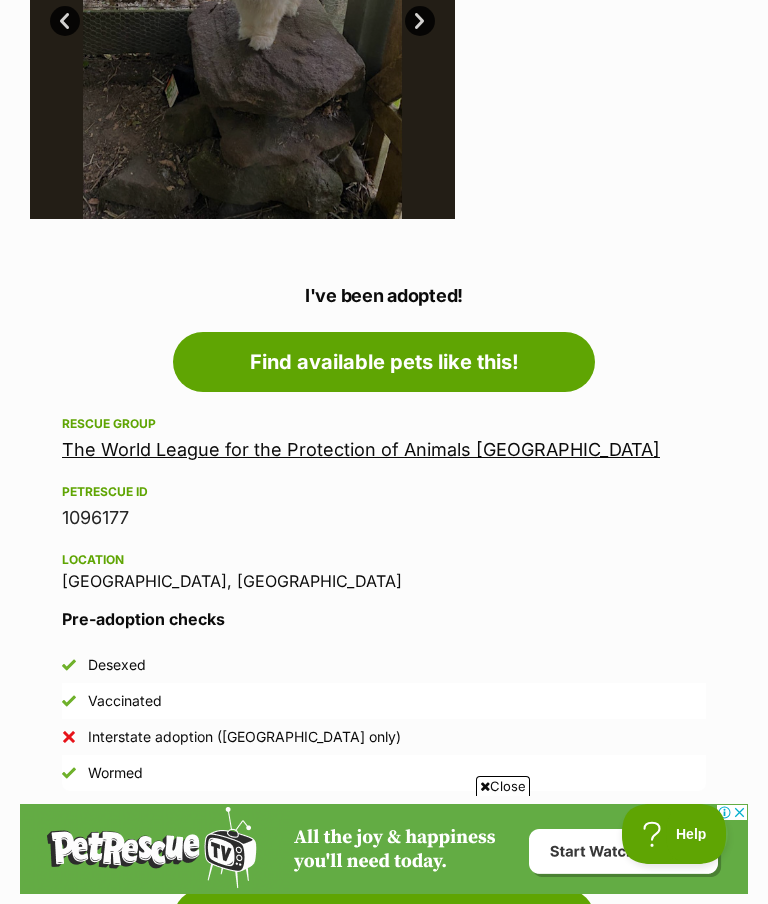 click on "The World League for the Protection of Animals [GEOGRAPHIC_DATA]" at bounding box center [361, 449] 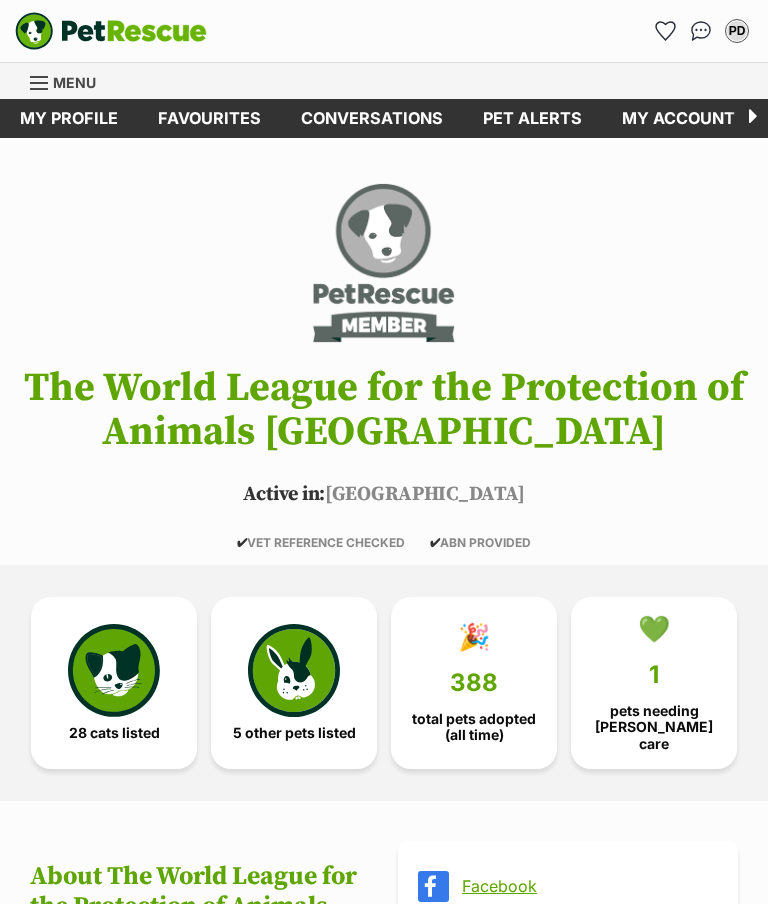 scroll, scrollTop: 0, scrollLeft: 0, axis: both 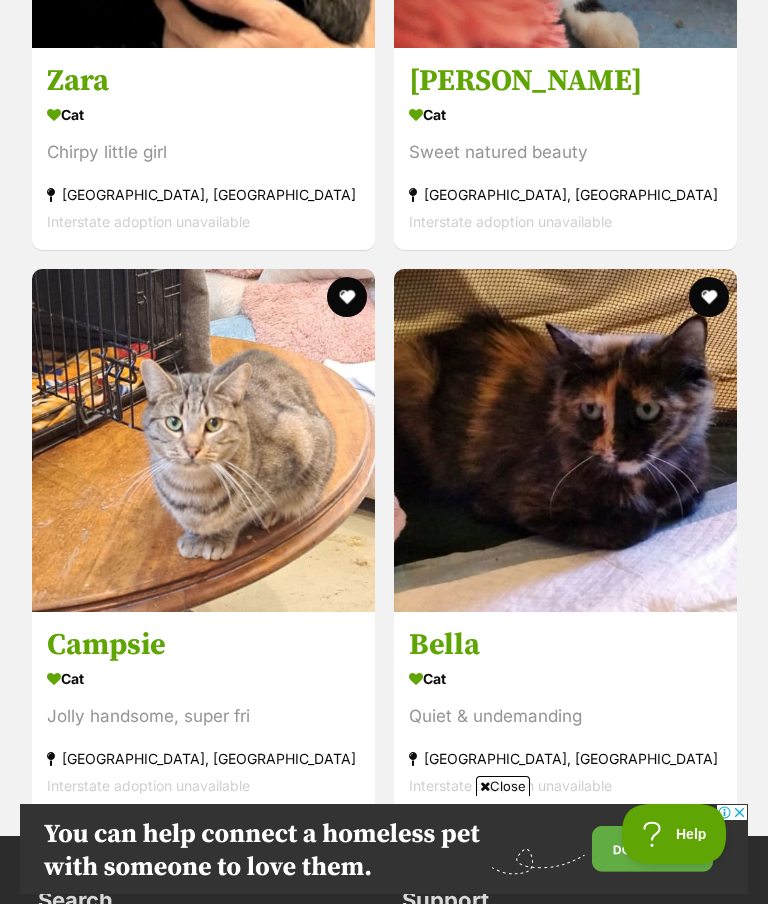 click on "Campsie" at bounding box center (203, 645) 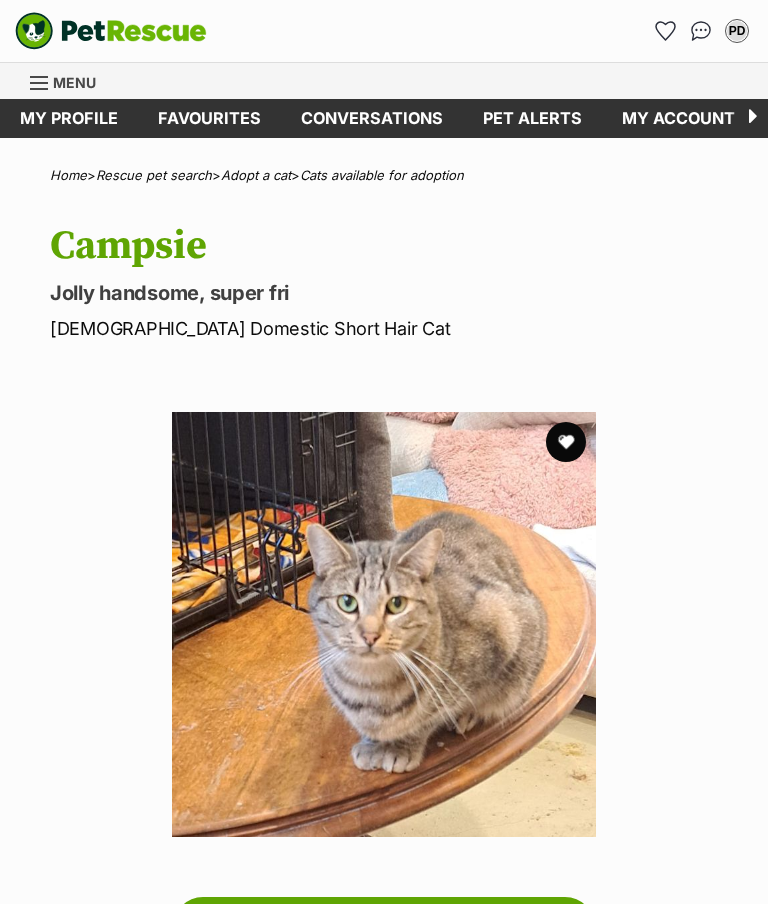 scroll, scrollTop: 0, scrollLeft: 0, axis: both 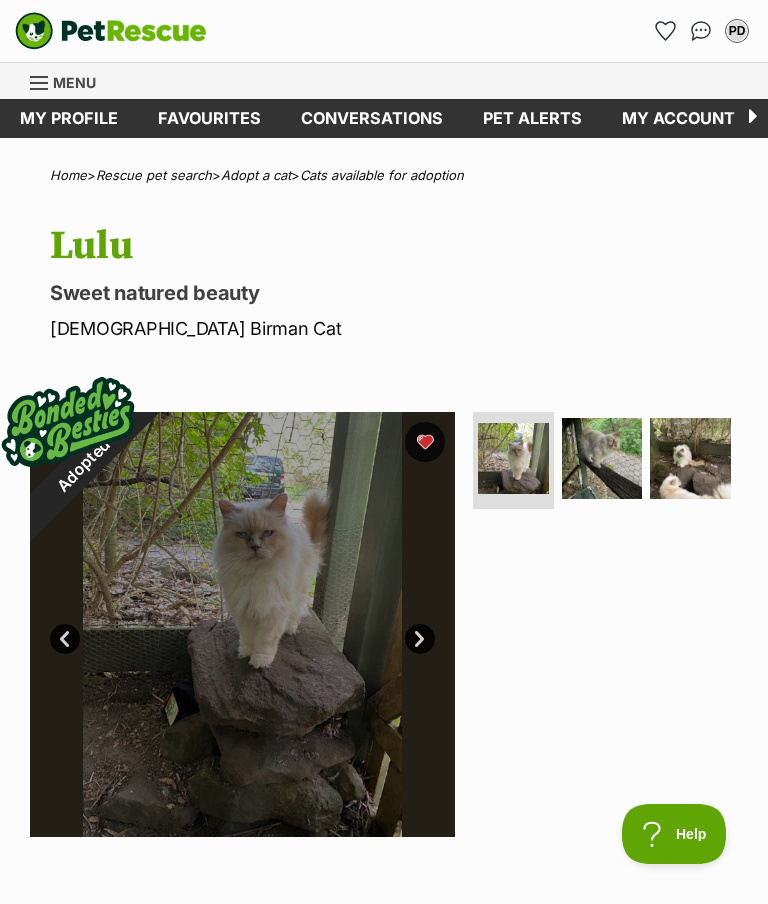 click at bounding box center [40, 83] 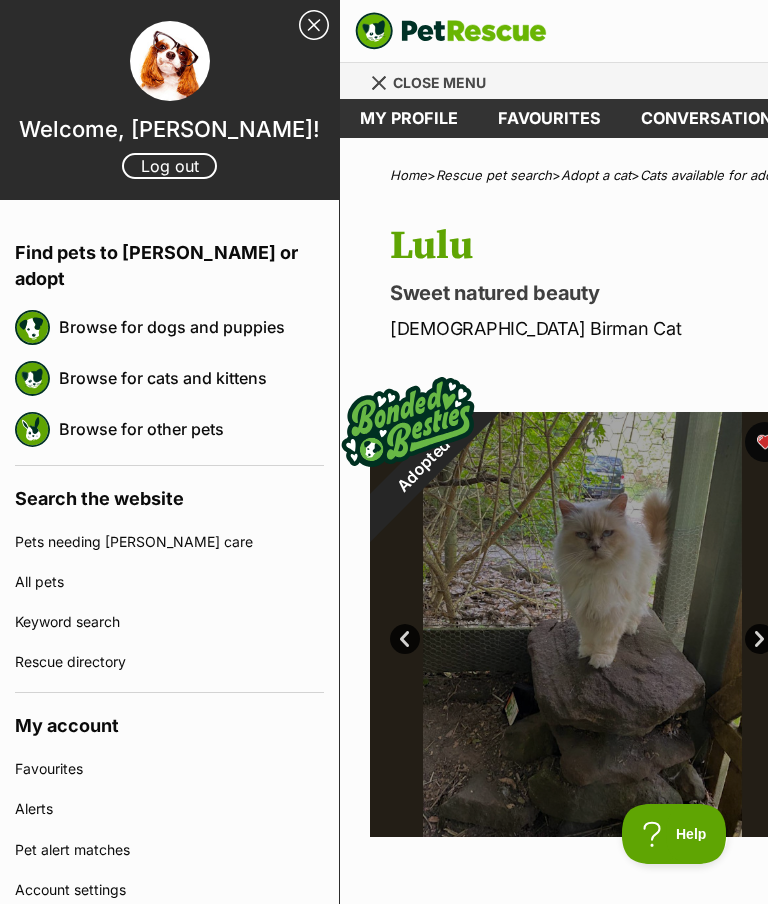 scroll, scrollTop: 0, scrollLeft: 0, axis: both 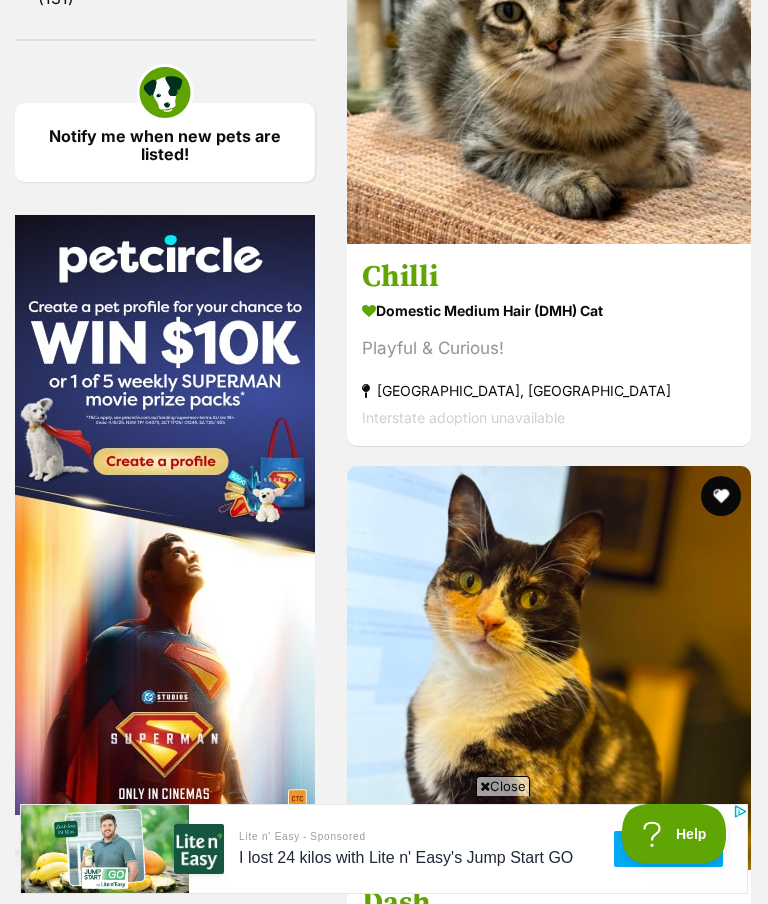 click on "Chilli" at bounding box center [549, 278] 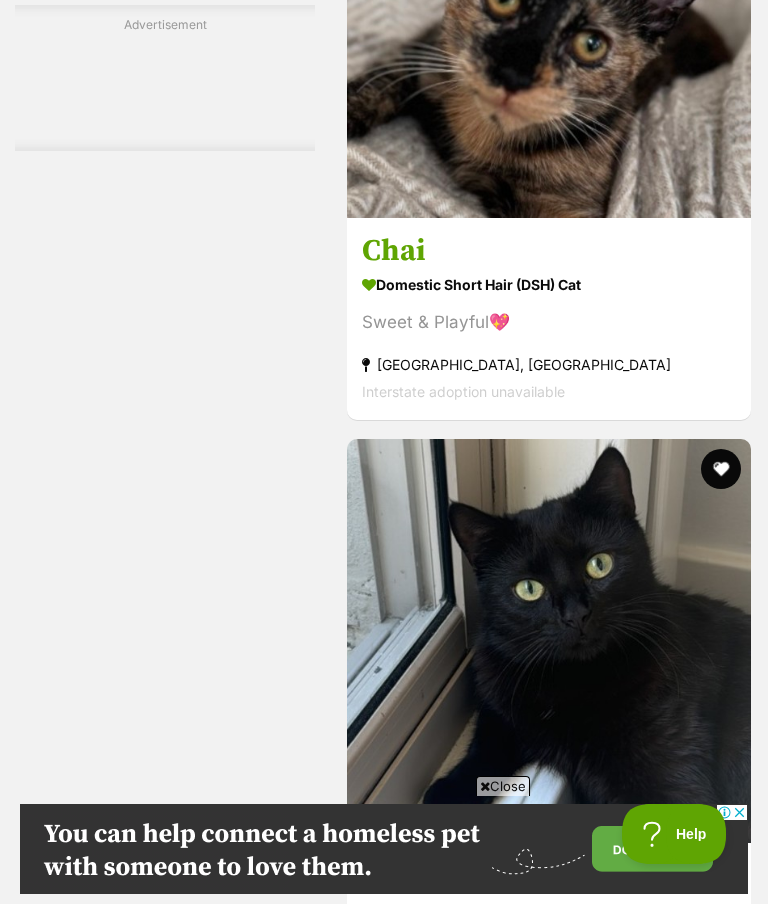 scroll, scrollTop: 5819, scrollLeft: 0, axis: vertical 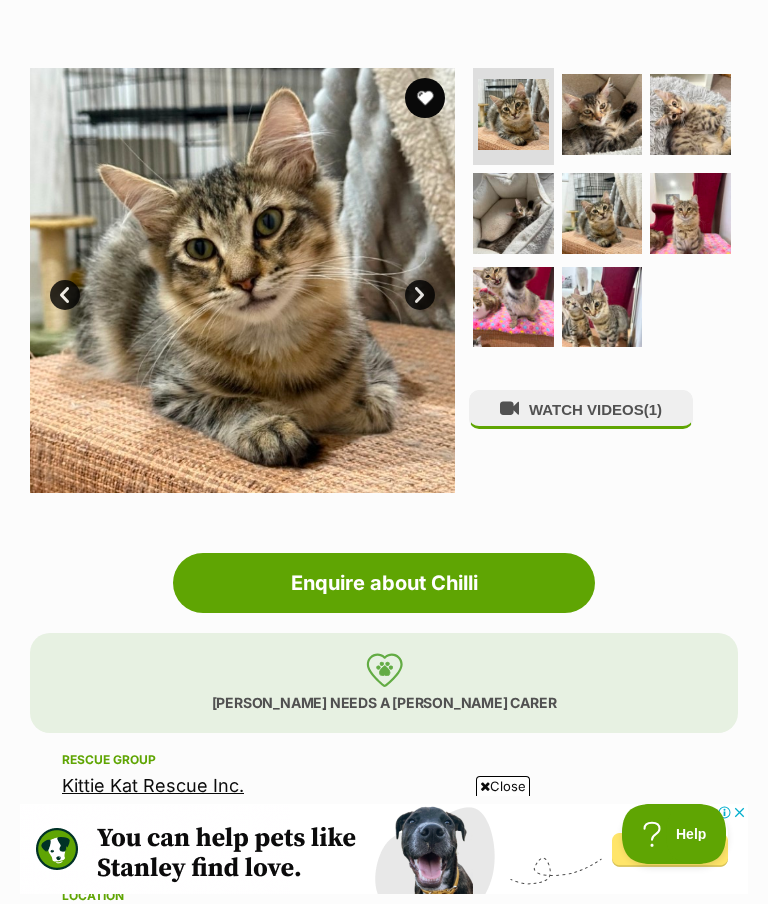 click at bounding box center [690, 114] 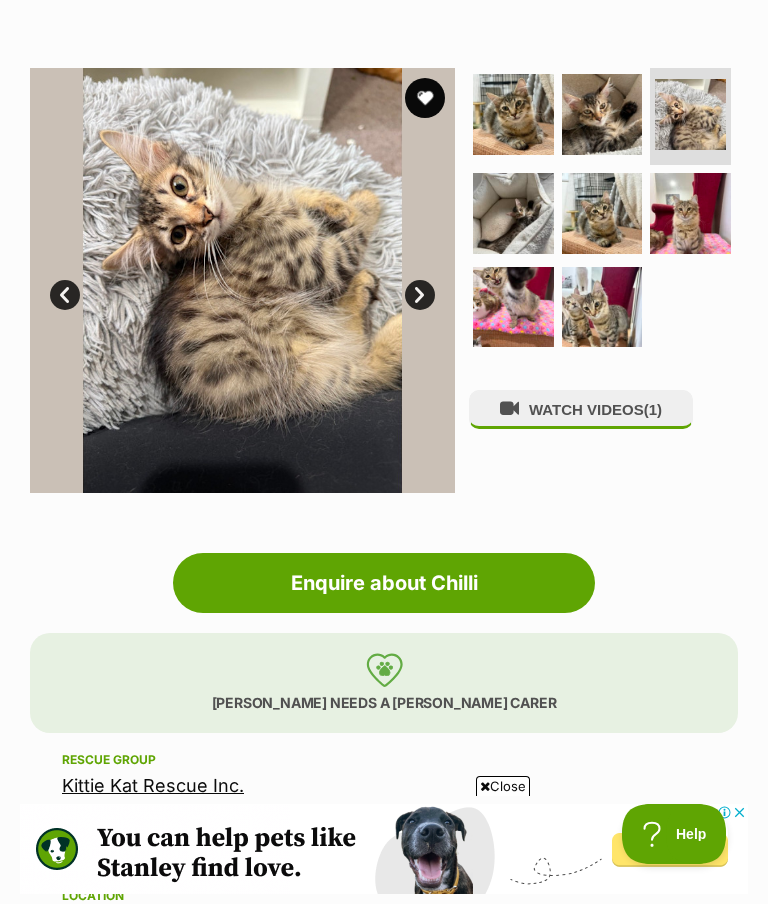 click at bounding box center [690, 213] 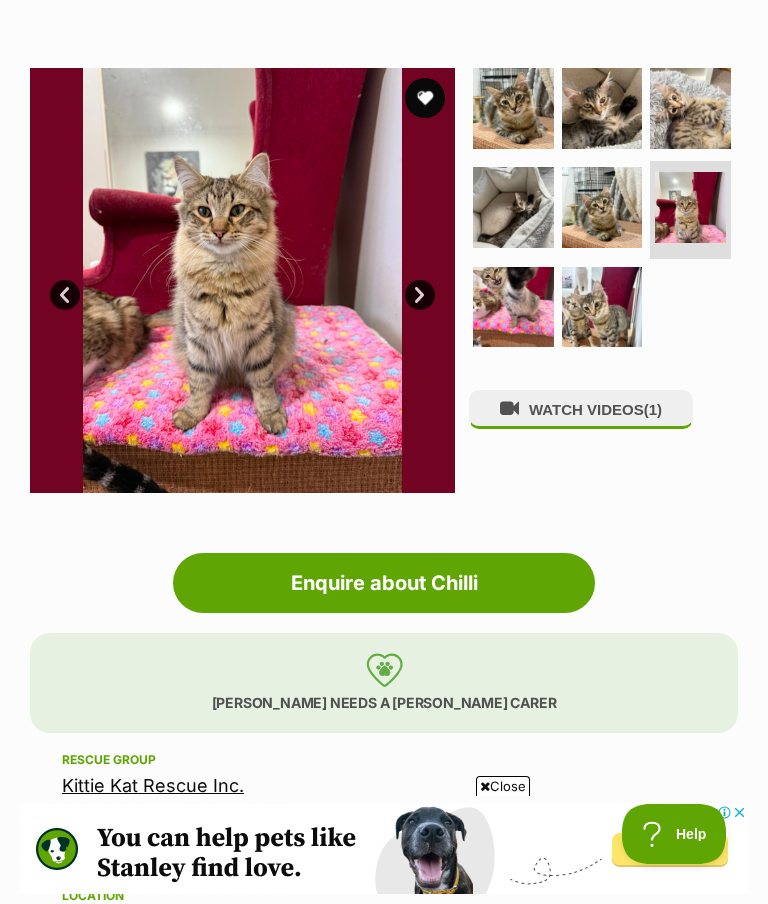 click at bounding box center [602, 307] 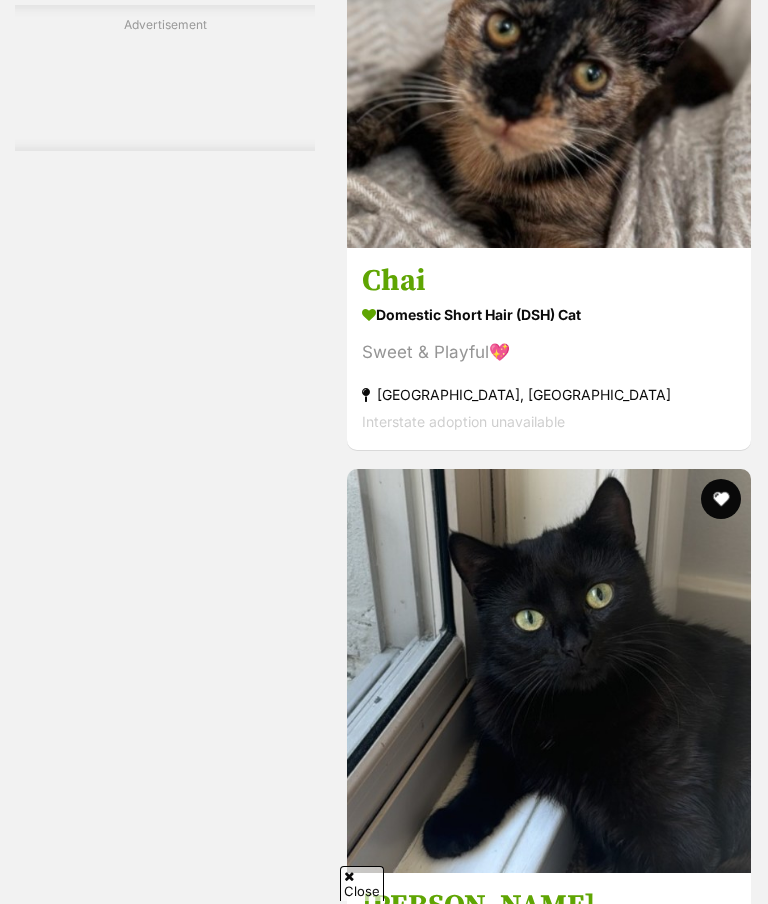 scroll, scrollTop: 5456, scrollLeft: 0, axis: vertical 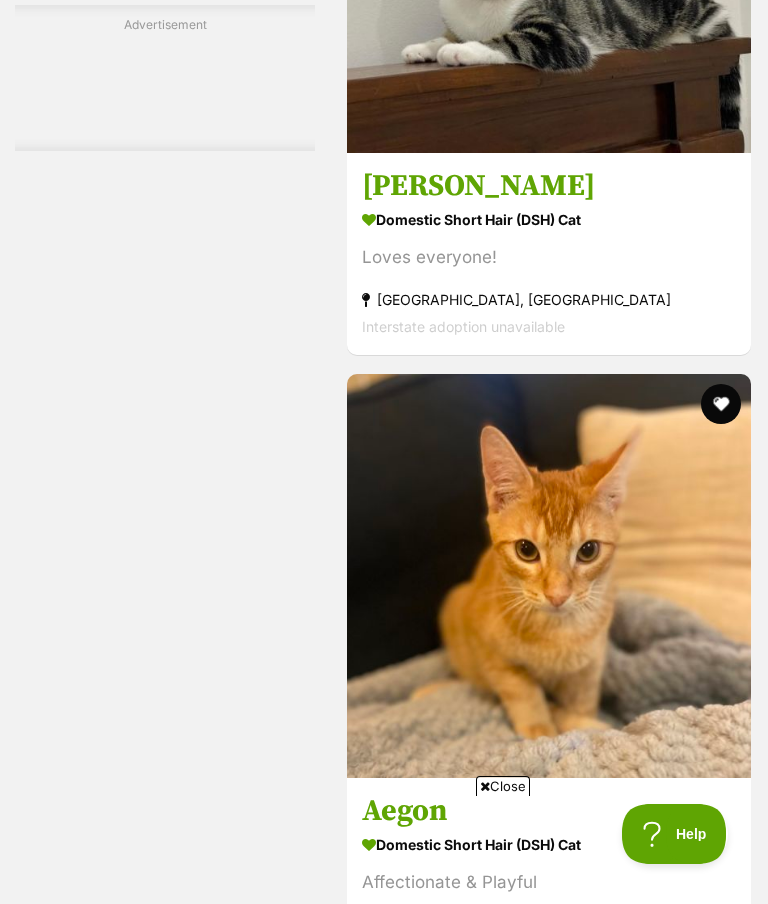 click at bounding box center [572, 1650] 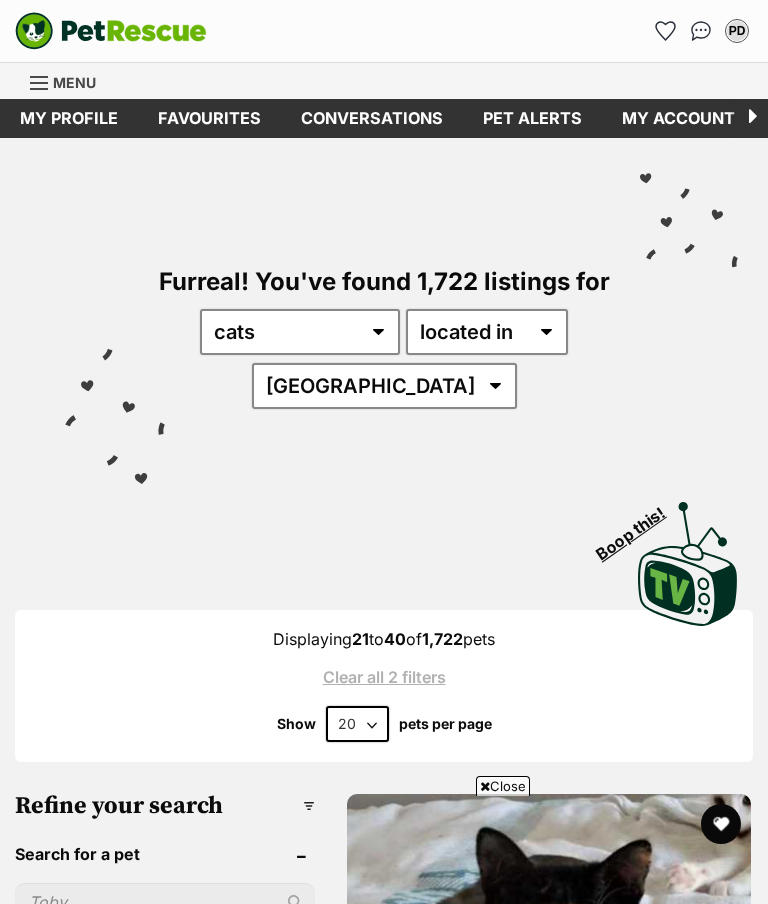 scroll, scrollTop: 394, scrollLeft: 0, axis: vertical 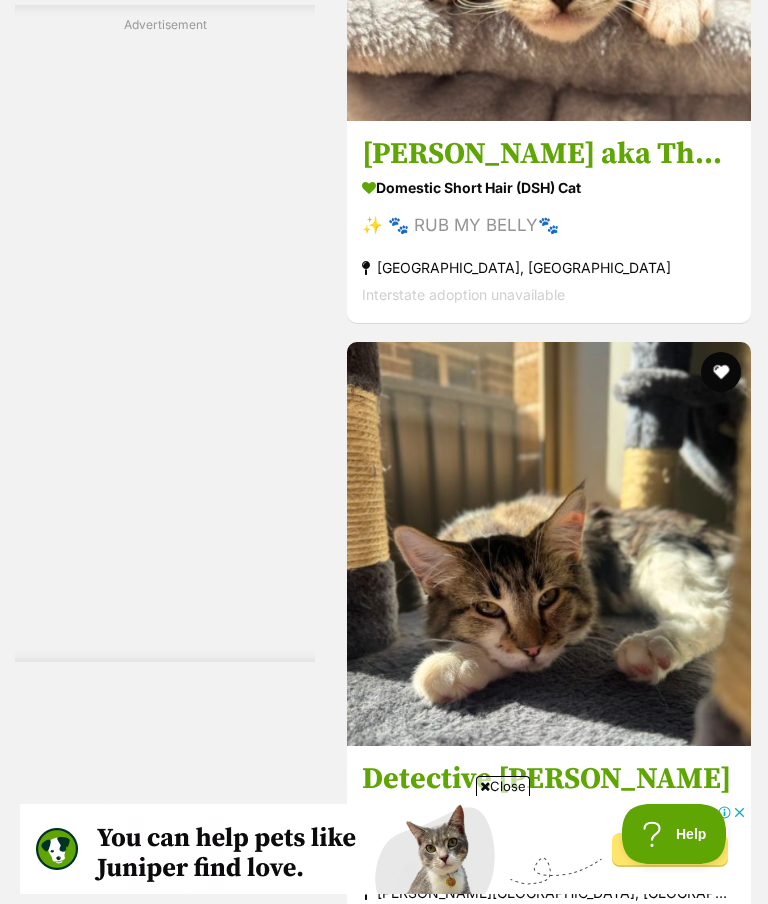 click on "Refine your search
Search for a pet
Search
Species
Cats (1,722)
Dogs (942)
Other Pets (209)
State
ACT (5)
NSW (1,722)
NT (29)
QLD (1,184)
SA (99)
TAS (82)
VIC (2,012)
WA (687)
Include pets available for interstate adoption
Pets near me within
10km
25km
50km
100km
250km
10km
of
Update
Gender
Male (792)
Female (930)
Coat
Short (1372)
Medium (318)
Long (32)
Age
Kitten (285)
Cat (1438)
Senior (48)
About my home
I have kids under 5 years old (1147)
I have kids under 12 years old (1524)
I have resident dogs (1446)
I have resident cats (1616)
Pets will be alone during work hours (1665)" at bounding box center [165, -981] 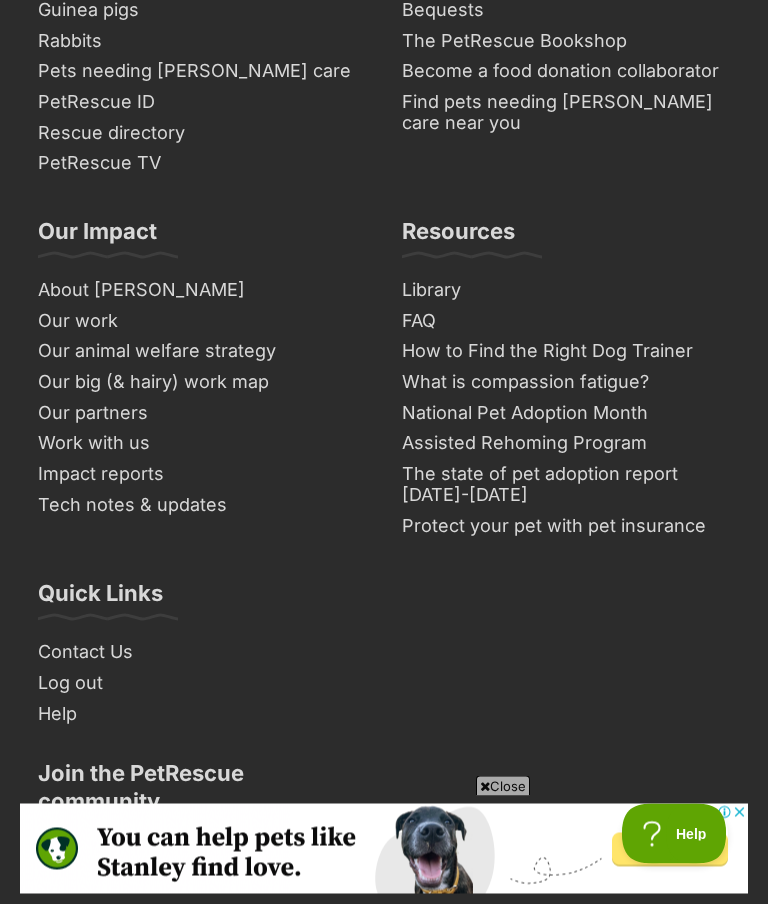 scroll, scrollTop: 14170, scrollLeft: 0, axis: vertical 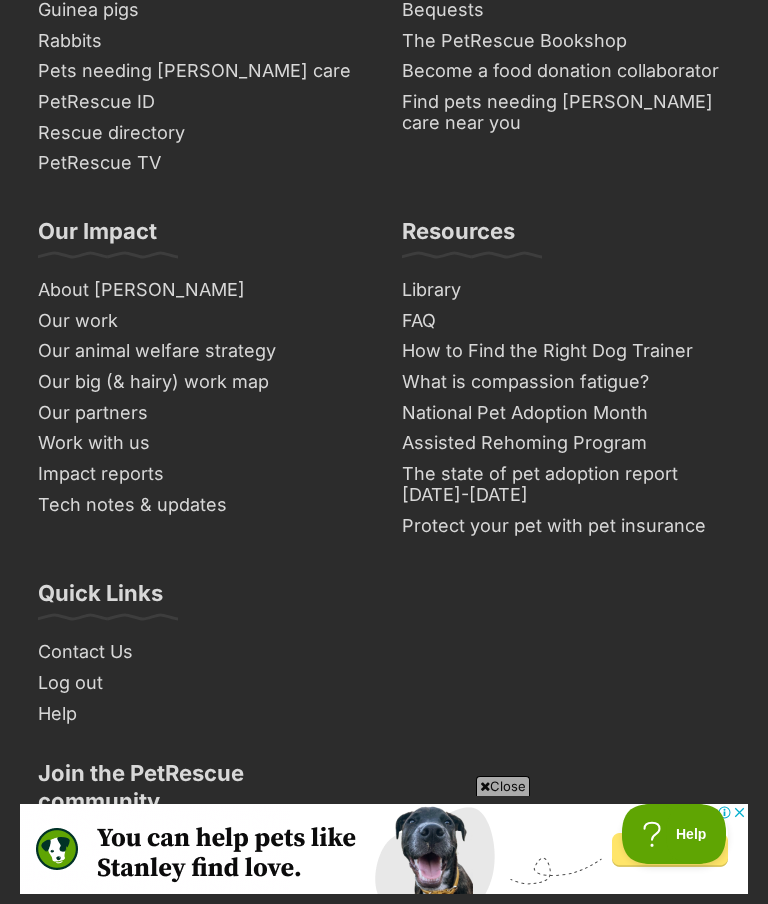 click on "Next" at bounding box center (630, -634) 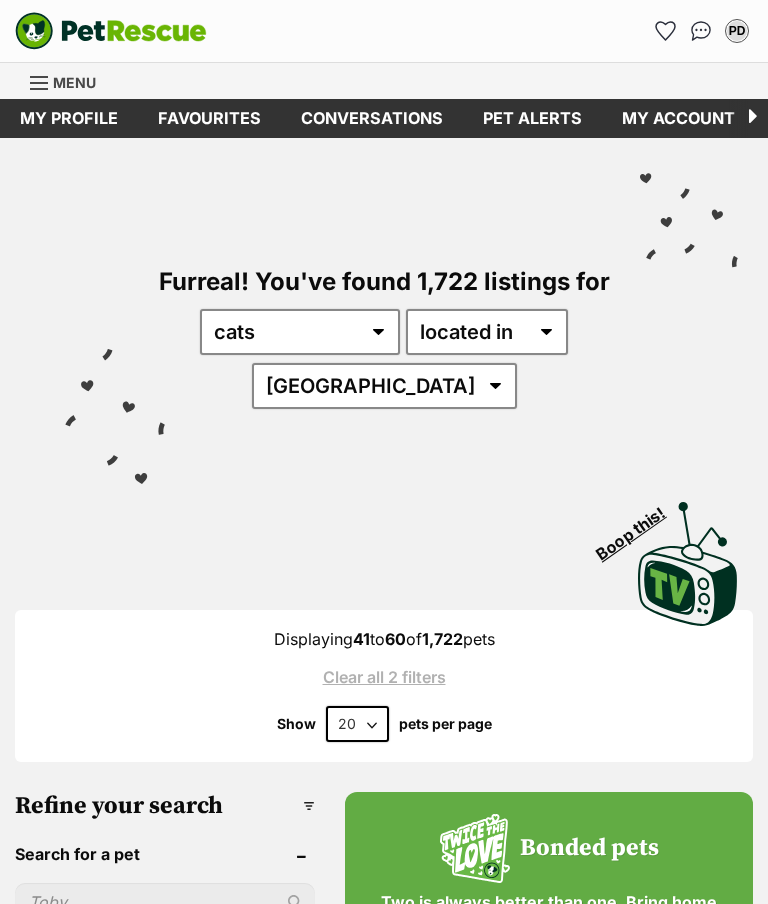 scroll, scrollTop: 0, scrollLeft: 0, axis: both 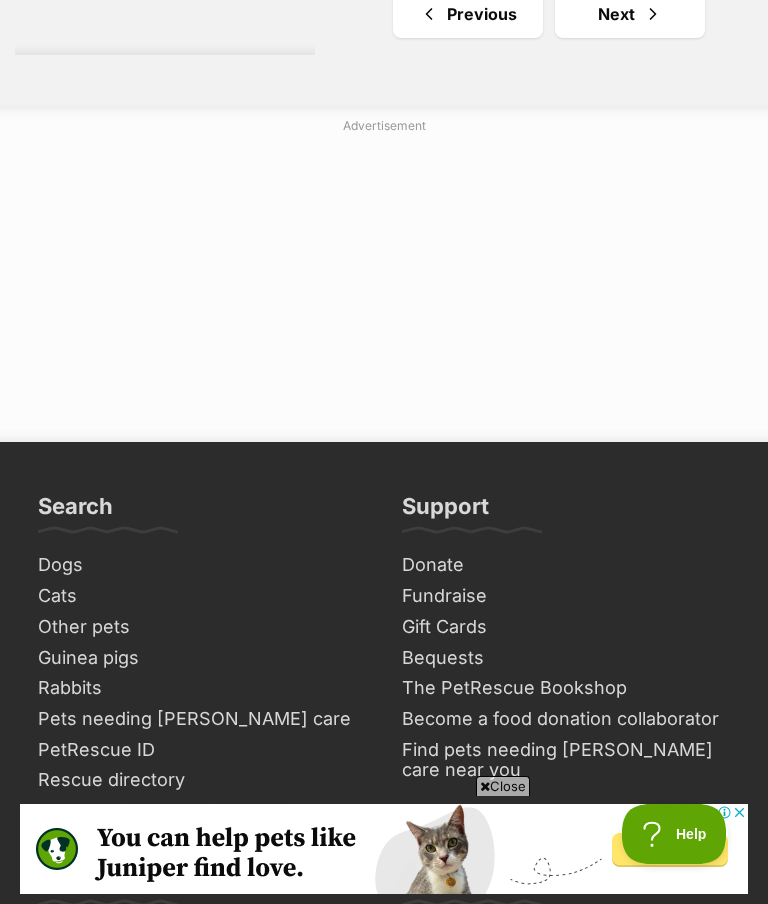 click on "Next" at bounding box center [630, 14] 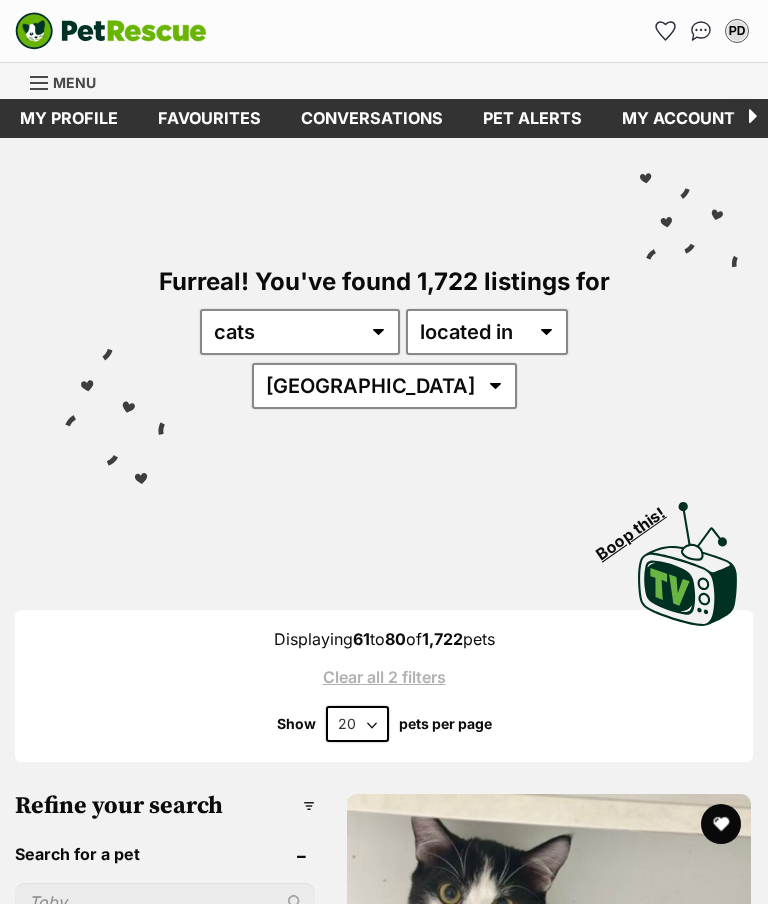 scroll, scrollTop: 0, scrollLeft: 0, axis: both 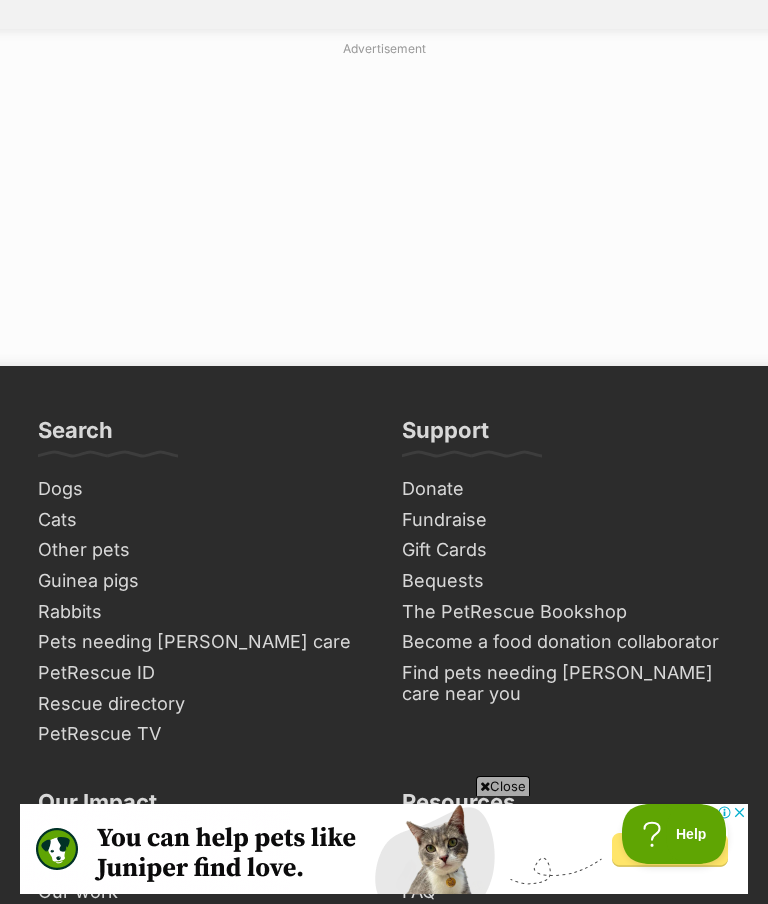 click at bounding box center [653, -63] 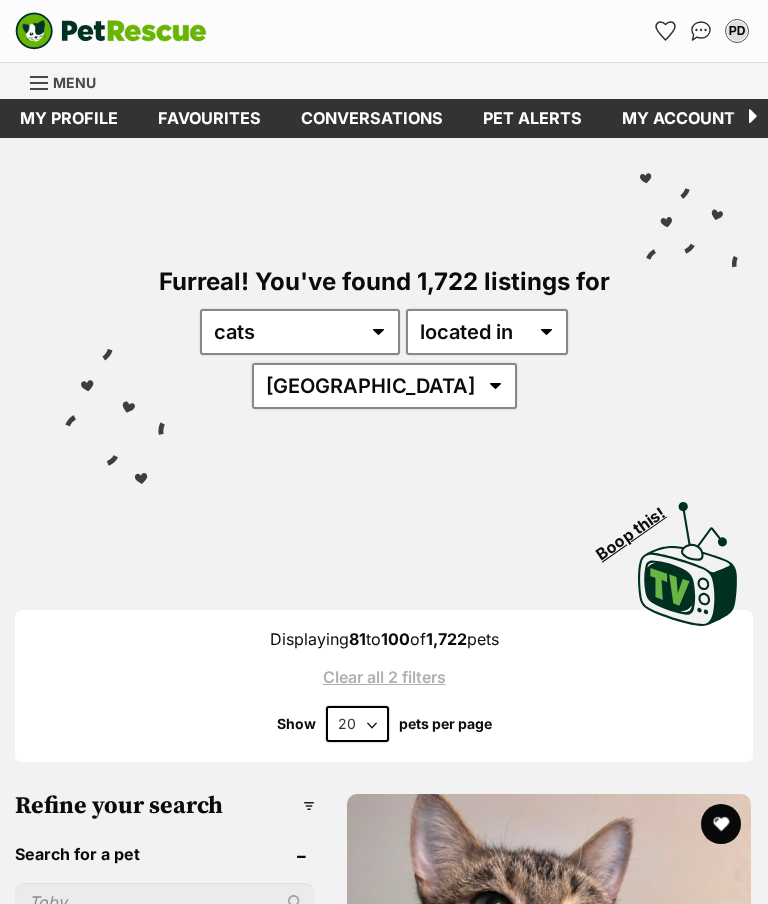 scroll, scrollTop: 0, scrollLeft: 0, axis: both 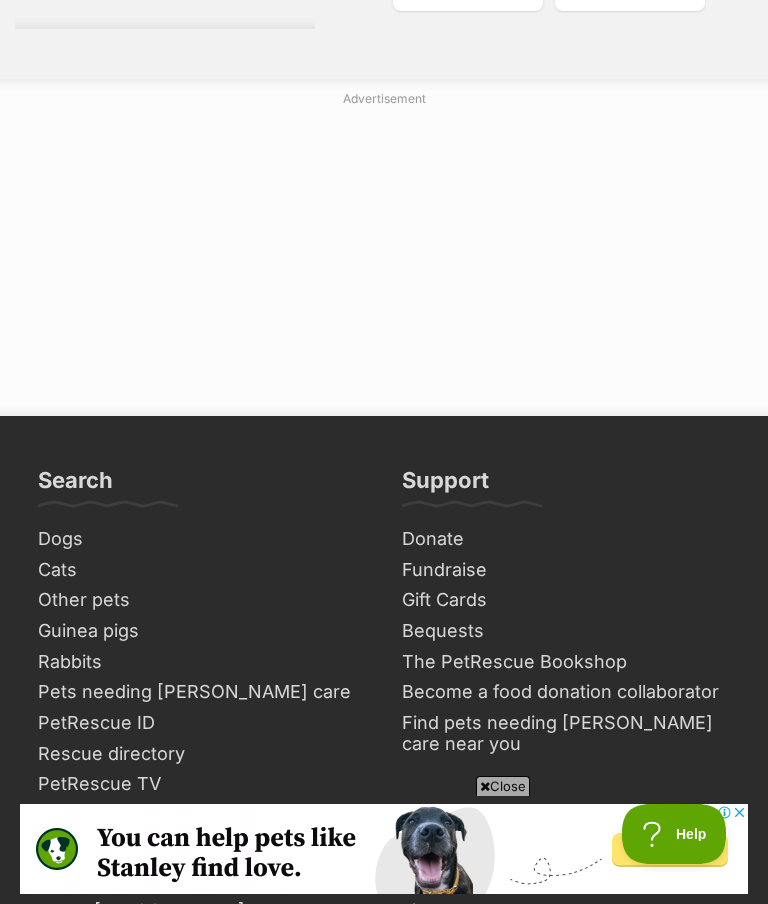 click on "Next" at bounding box center [630, -13] 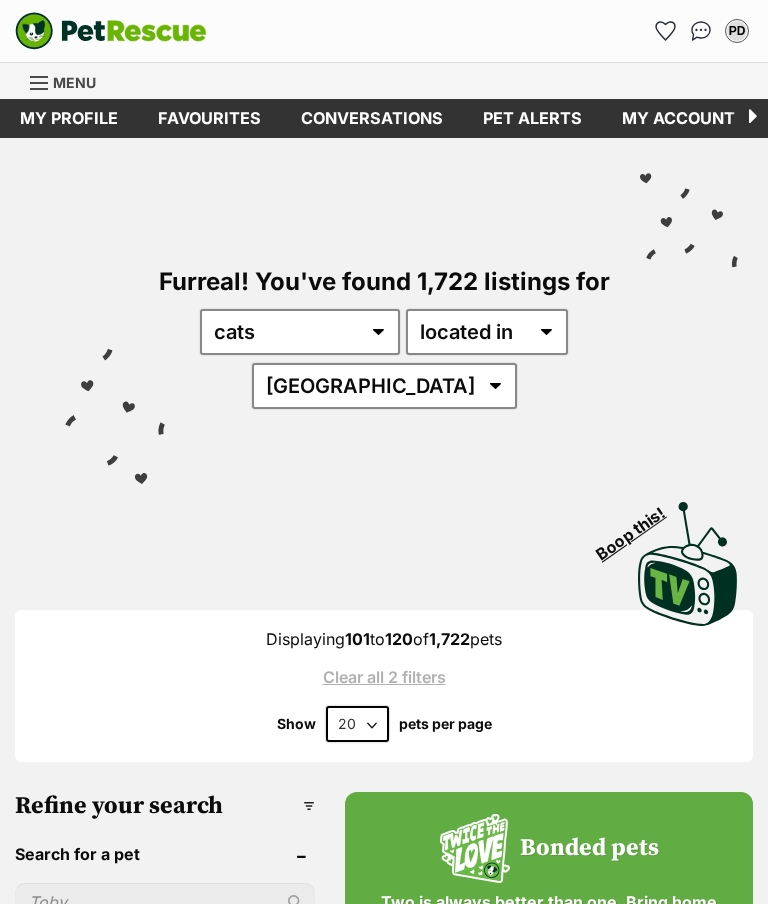 scroll, scrollTop: 0, scrollLeft: 0, axis: both 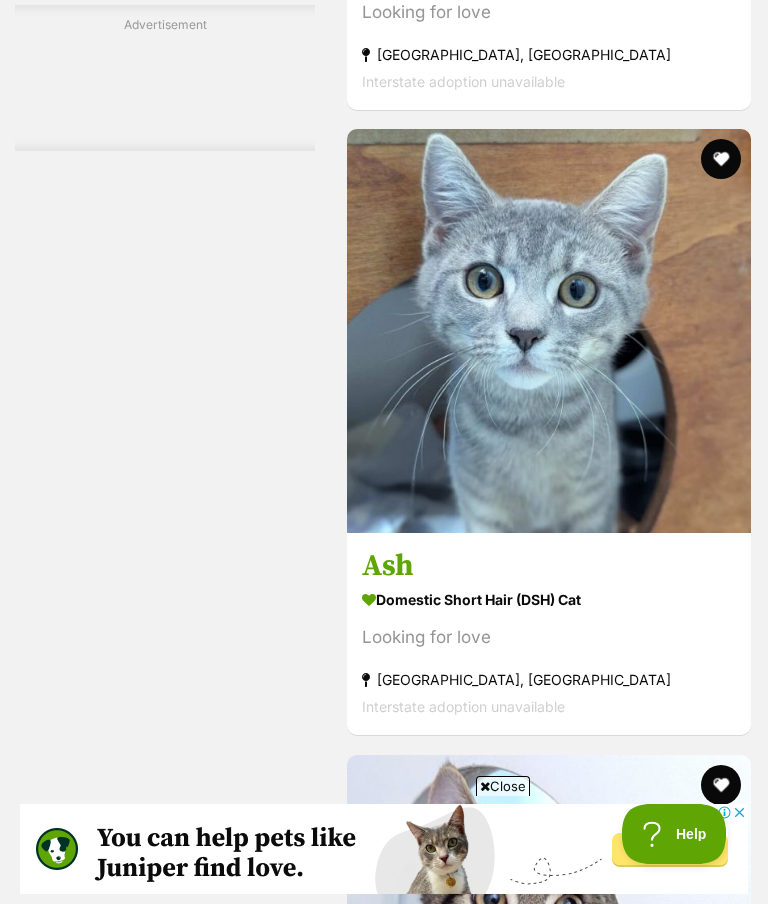 click on "Lilibet" at bounding box center (549, -59) 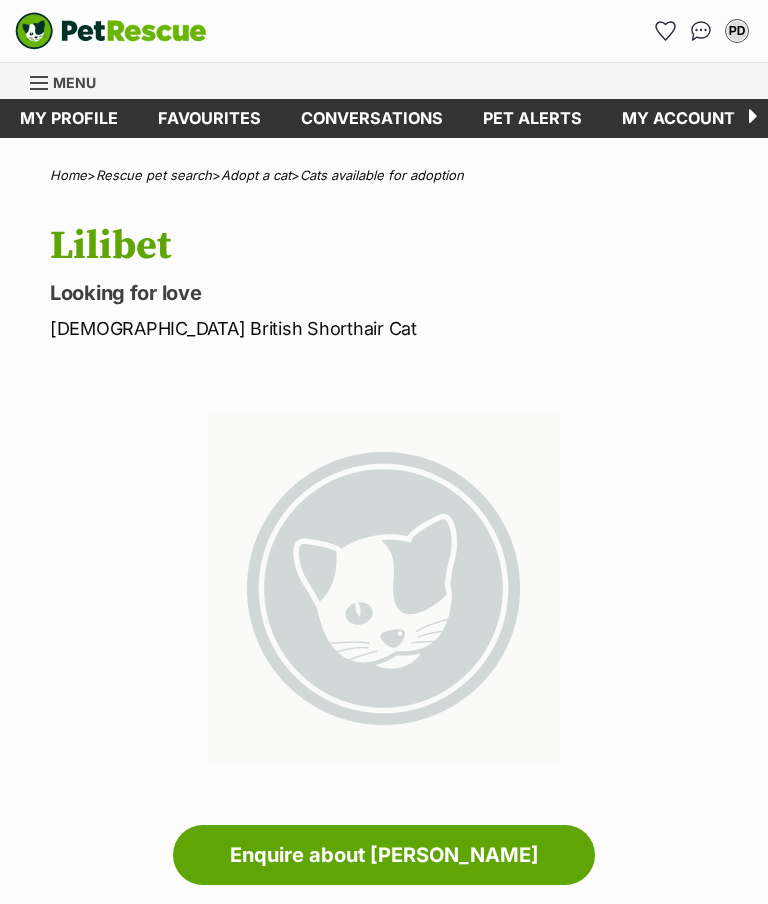 scroll, scrollTop: 0, scrollLeft: 0, axis: both 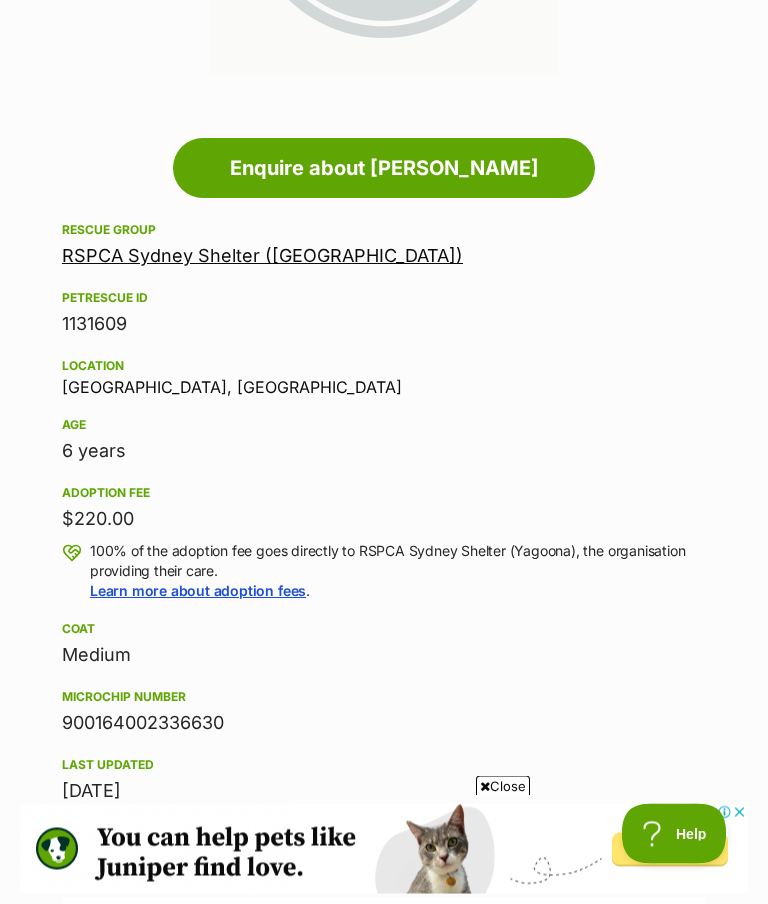 click on "RSPCA Sydney Shelter ([GEOGRAPHIC_DATA])" at bounding box center [262, 256] 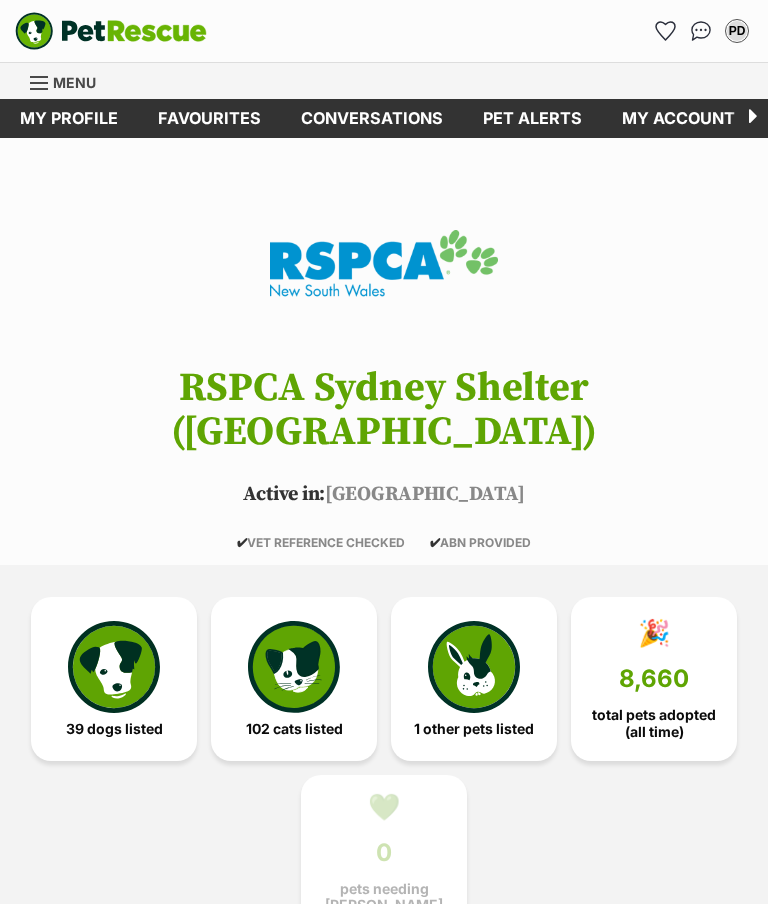 scroll, scrollTop: 0, scrollLeft: 0, axis: both 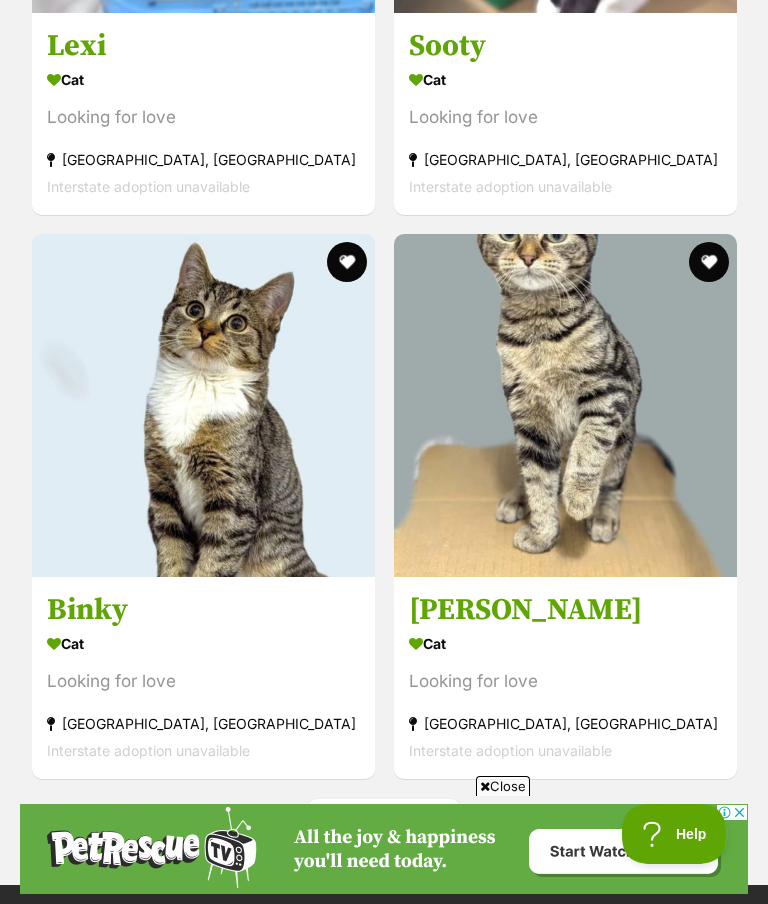 click at bounding box center [407, 823] 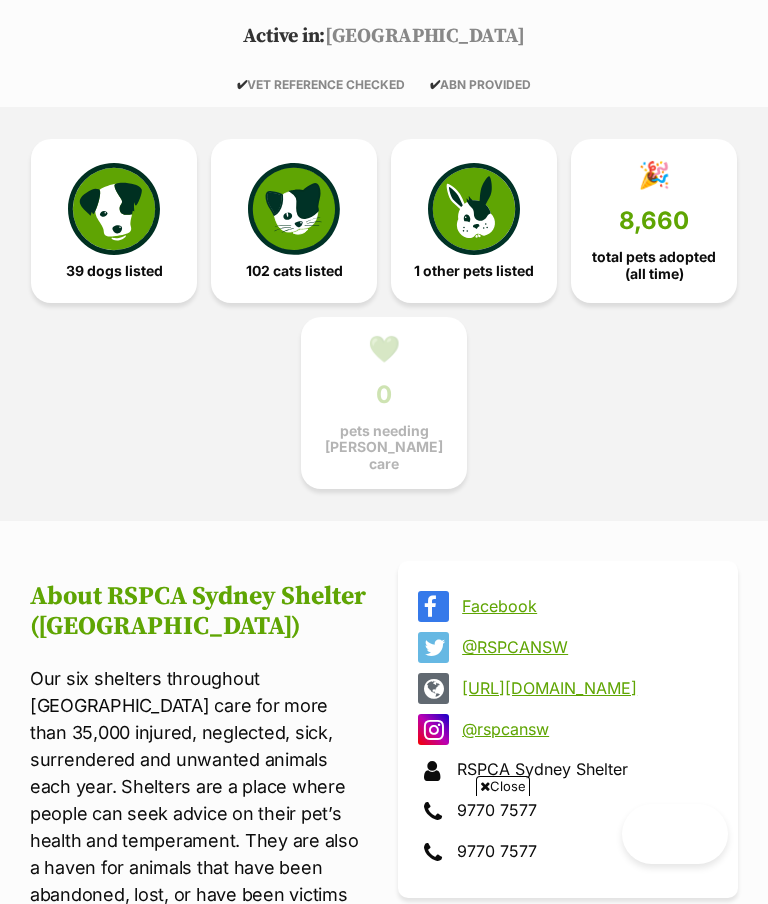 scroll, scrollTop: 980, scrollLeft: 0, axis: vertical 